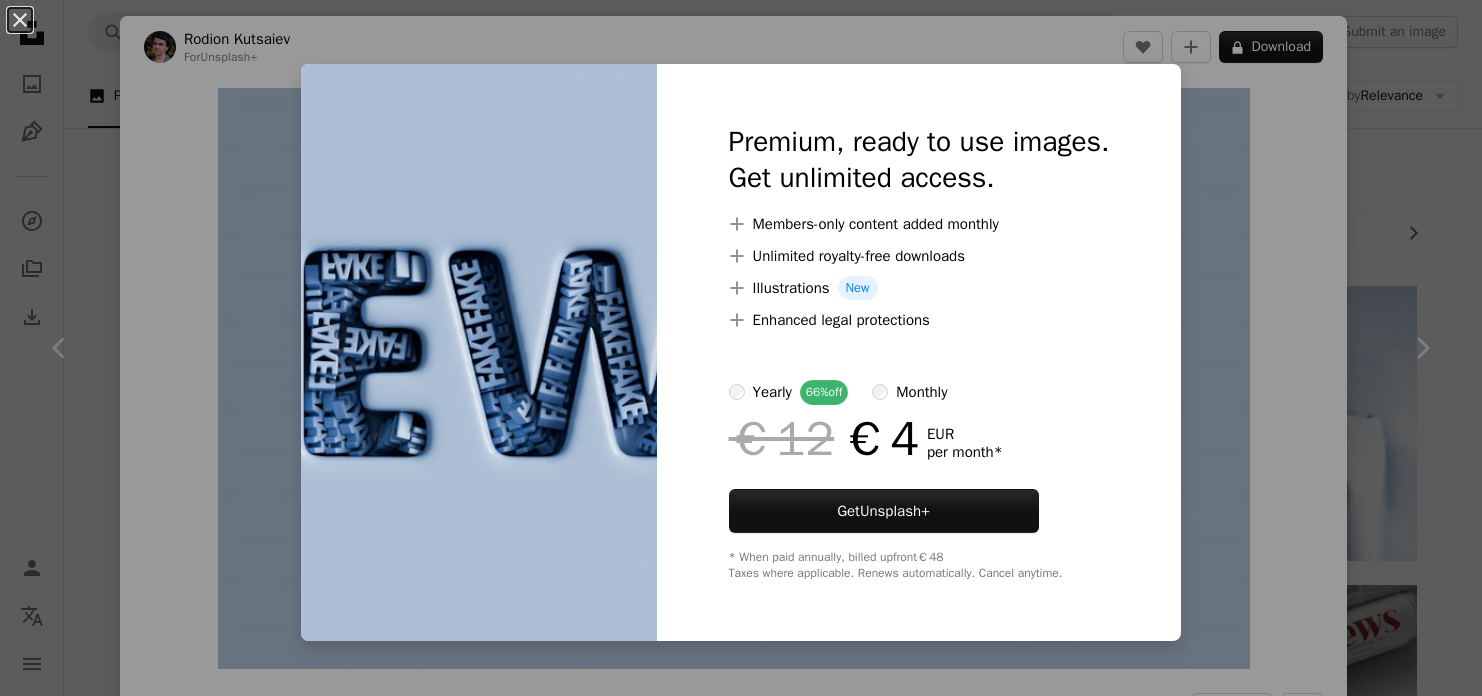 scroll, scrollTop: 6140, scrollLeft: 0, axis: vertical 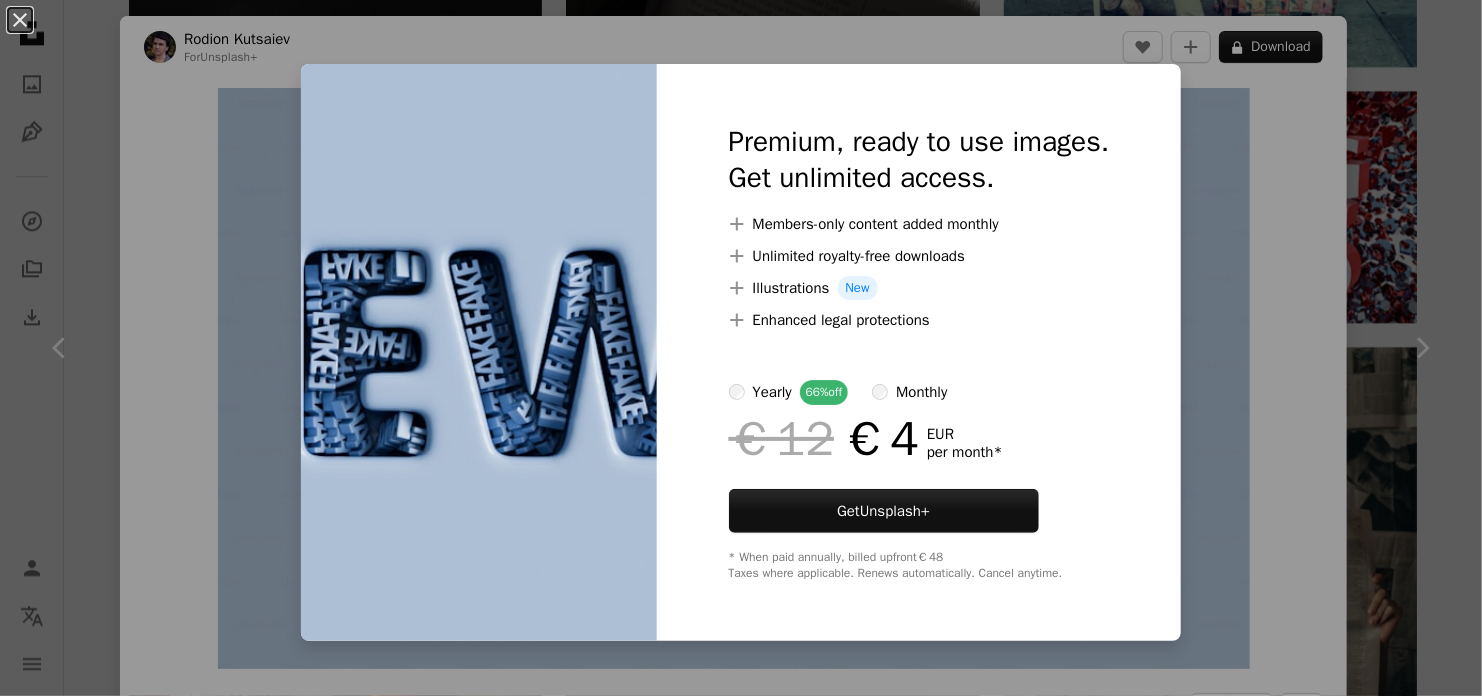 click on "An X shape Premium, ready to use images. Get unlimited access. A plus sign Members-only content added monthly A plus sign Unlimited royalty-free downloads A plus sign Illustrations  New A plus sign Enhanced legal protections yearly 66%  off monthly €12   €4 EUR per month * Get  Unsplash+ * When paid annually, billed upfront  €48 Taxes where applicable. Renews automatically. Cancel anytime." at bounding box center [741, 348] 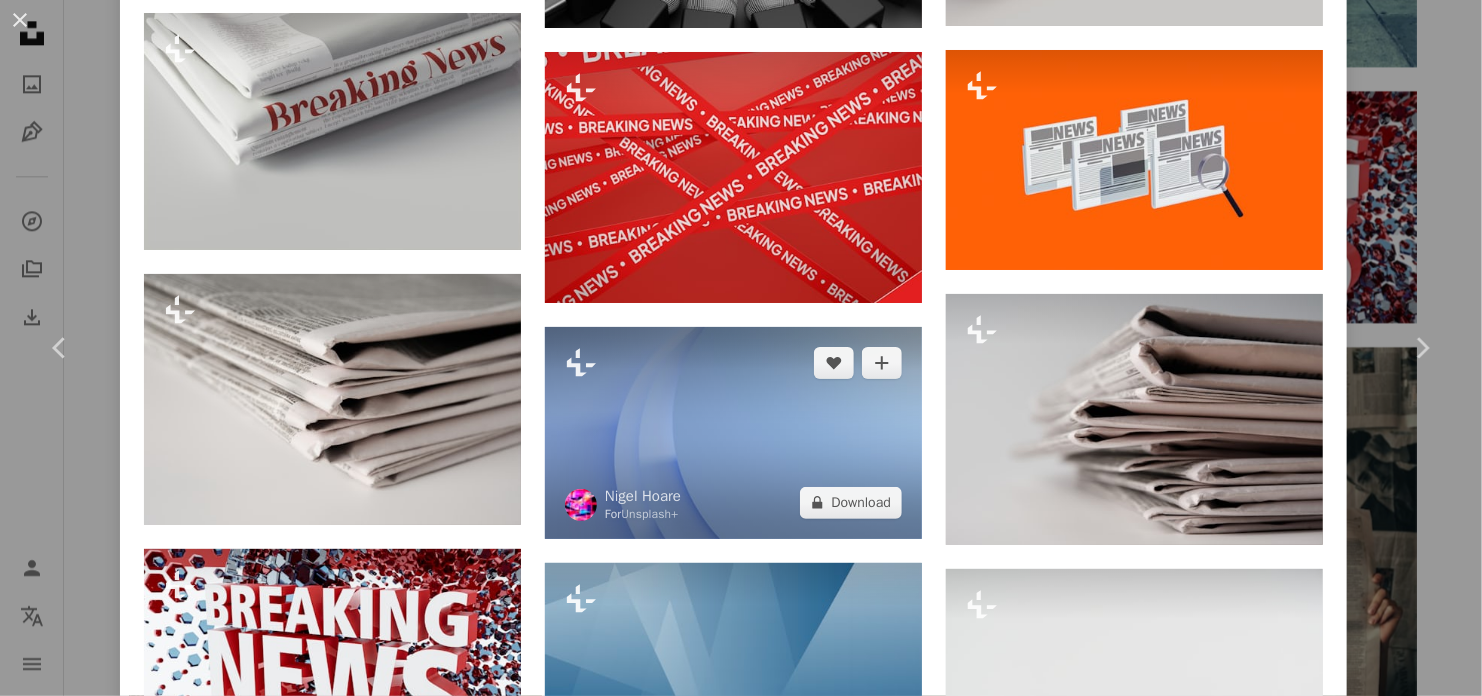 scroll, scrollTop: 1702, scrollLeft: 0, axis: vertical 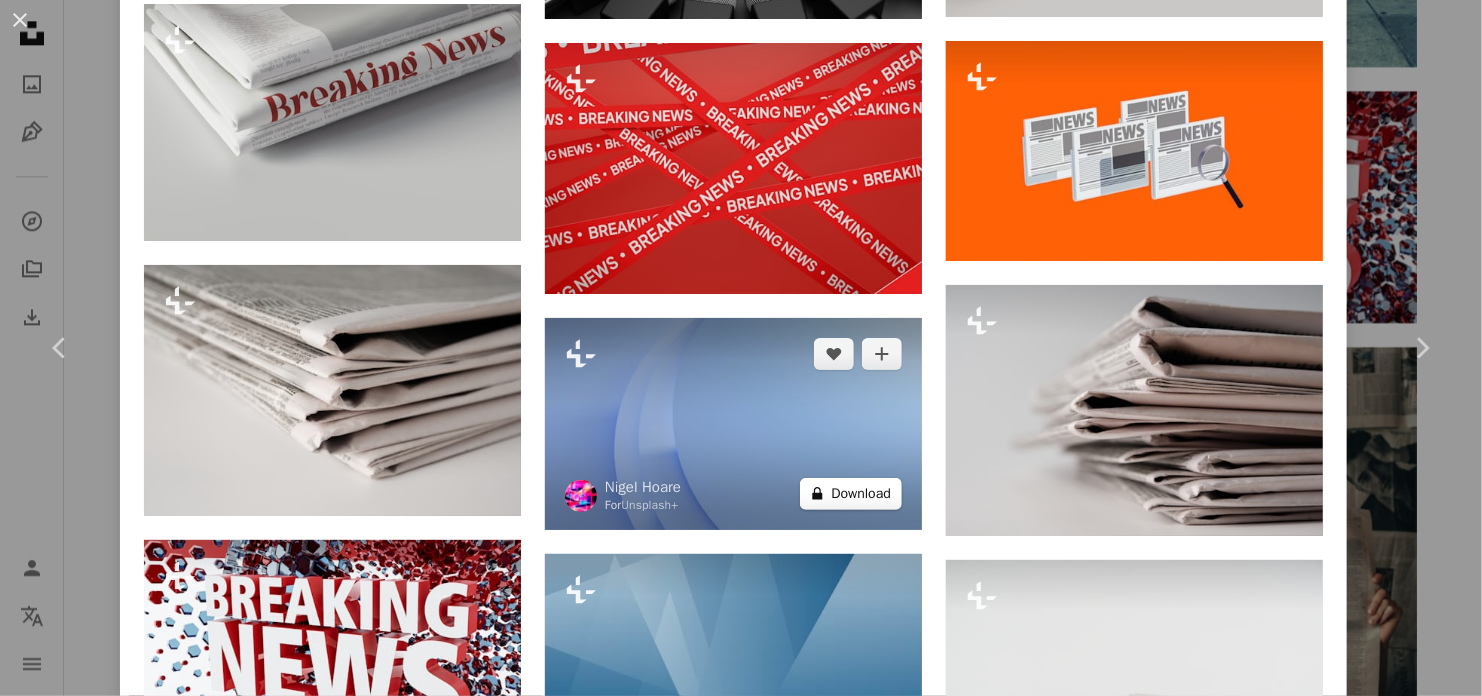 click on "A lock Download" at bounding box center [851, 494] 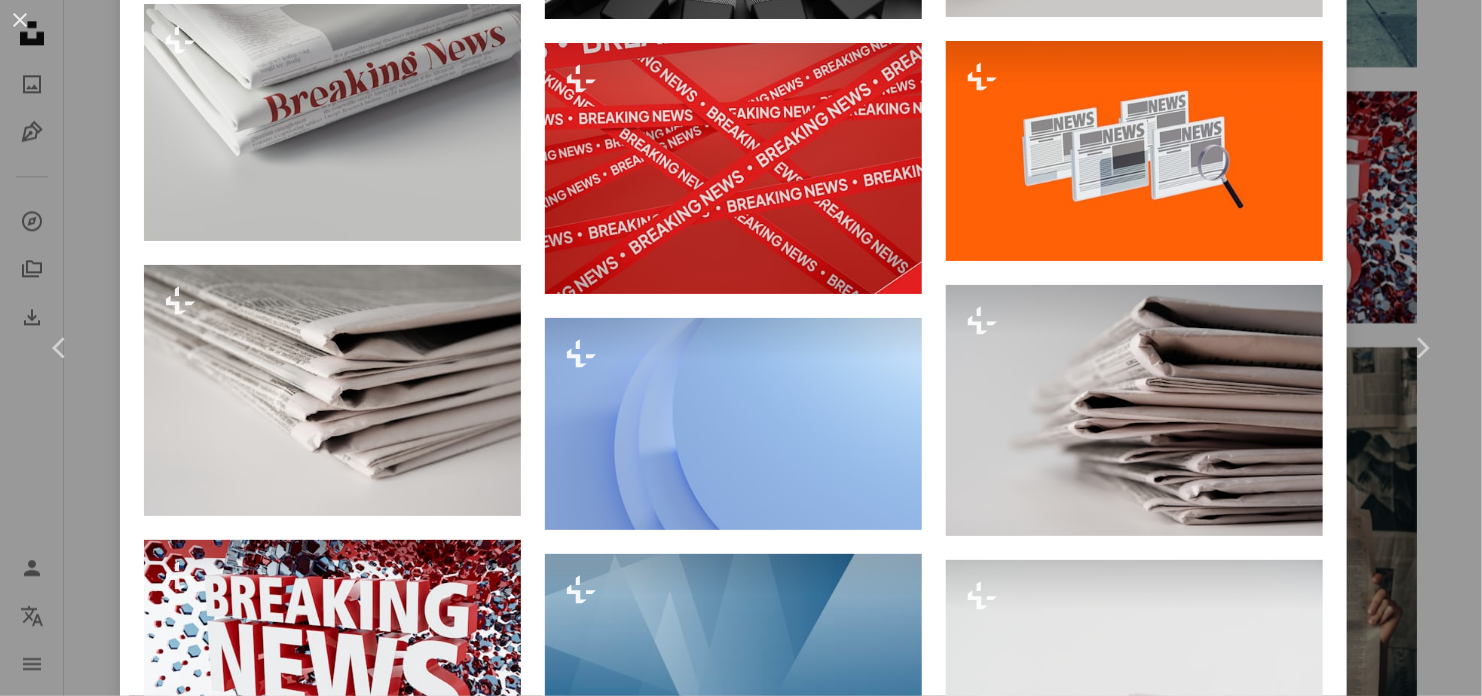click on "yearly 66%  off" at bounding box center [789, 5078] 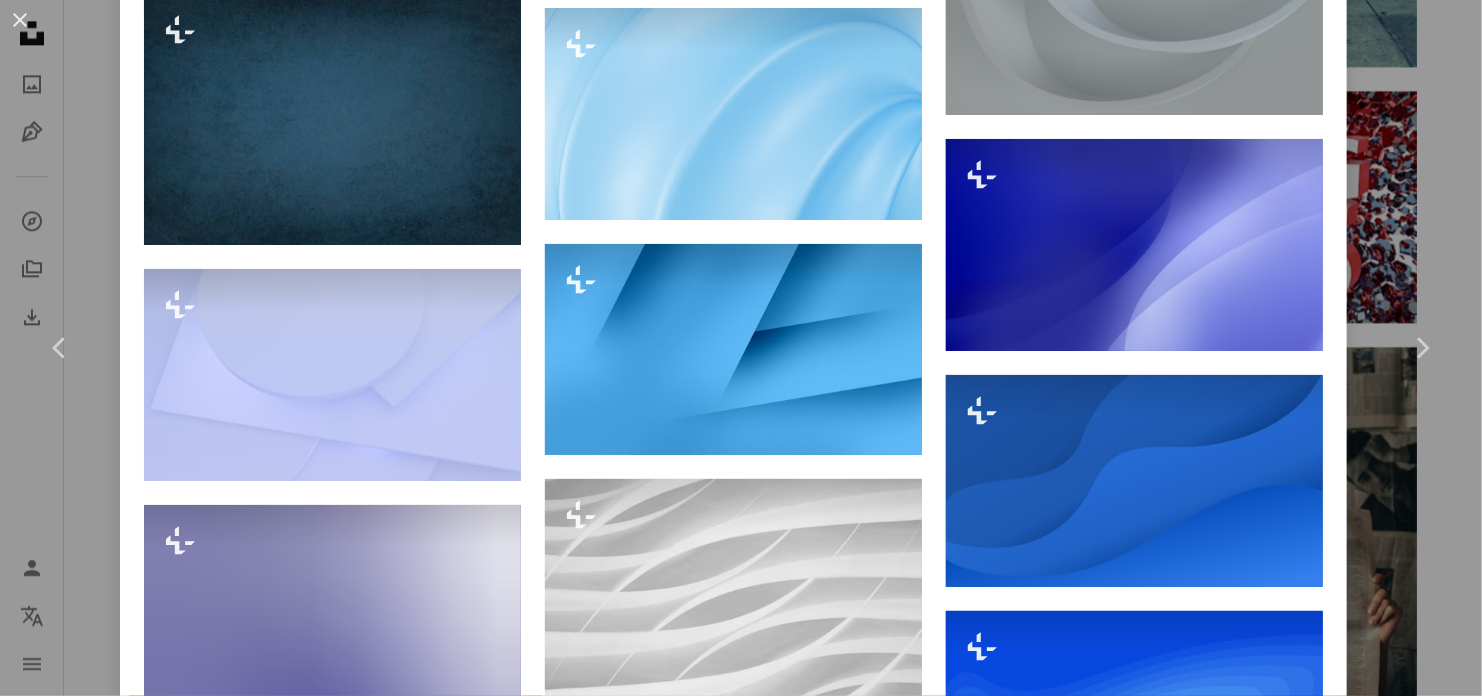 scroll, scrollTop: 2002, scrollLeft: 0, axis: vertical 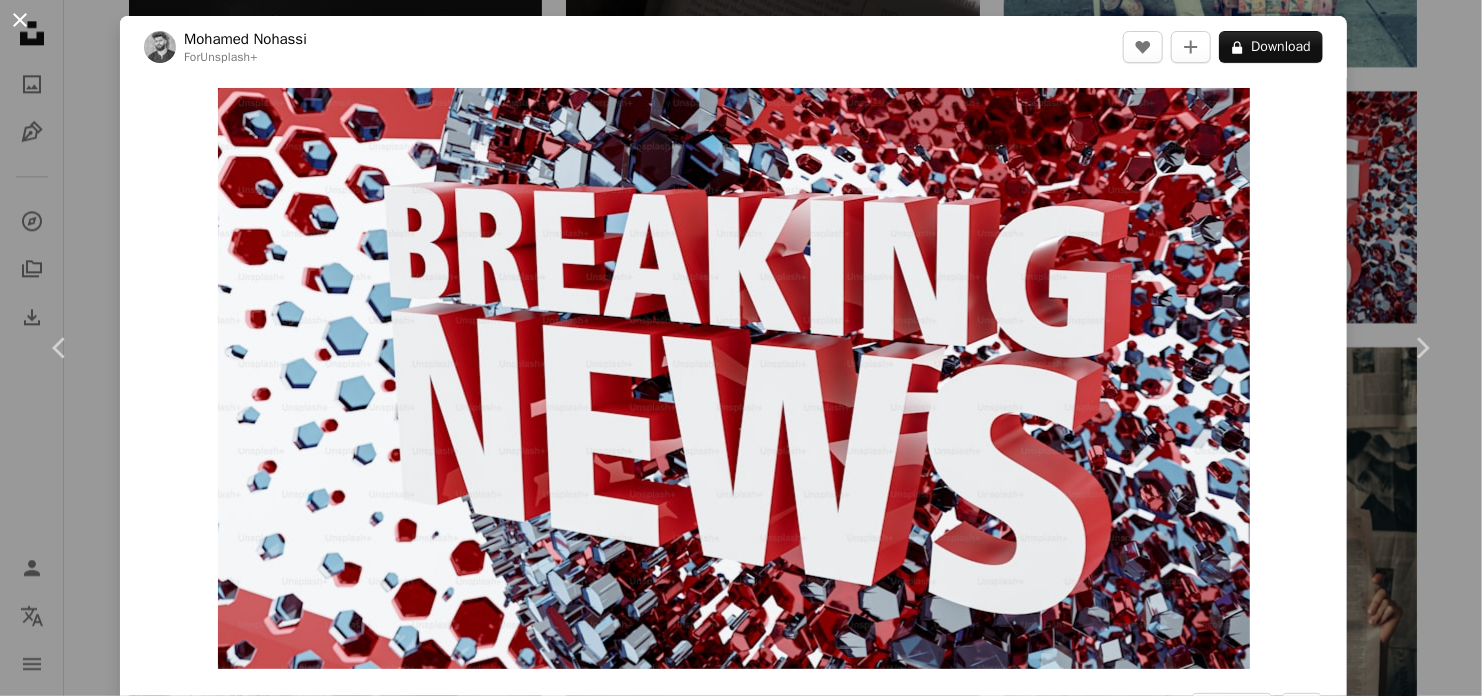 click on "An X shape" at bounding box center [20, 20] 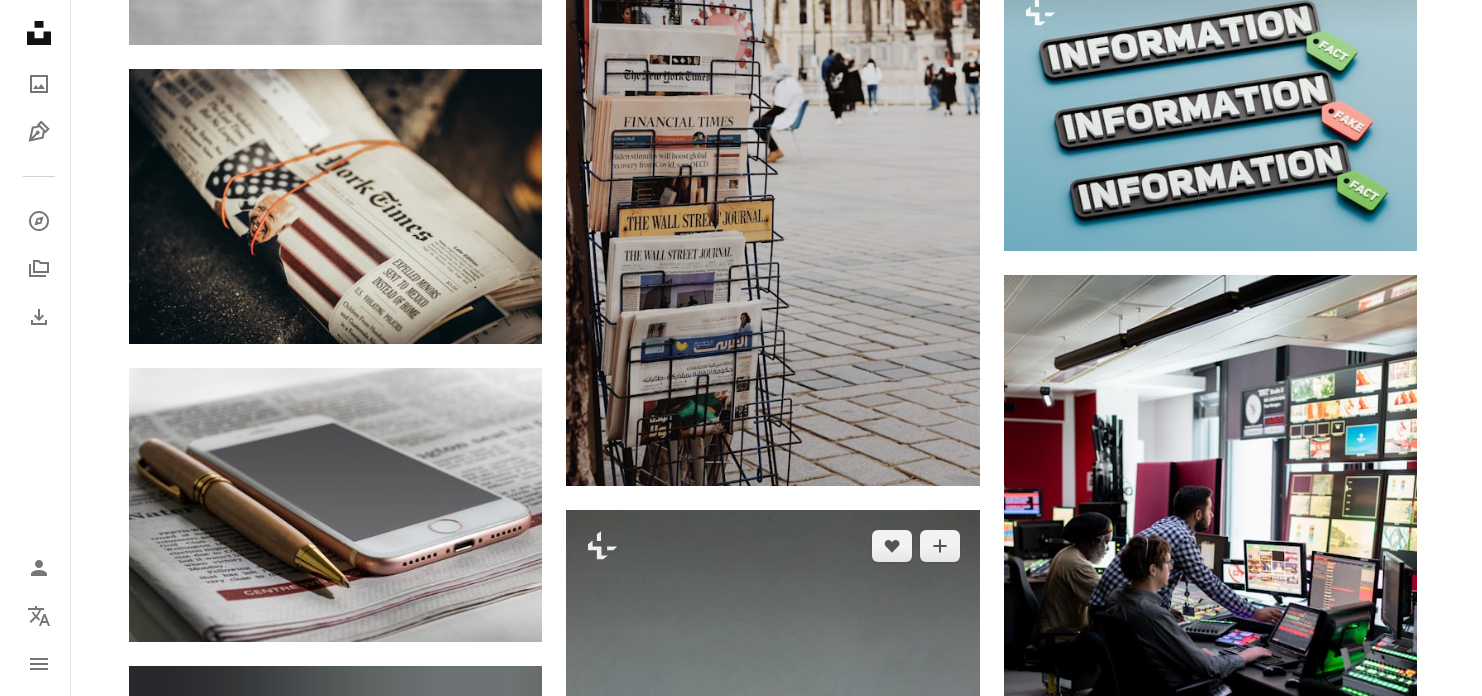 scroll, scrollTop: 11740, scrollLeft: 0, axis: vertical 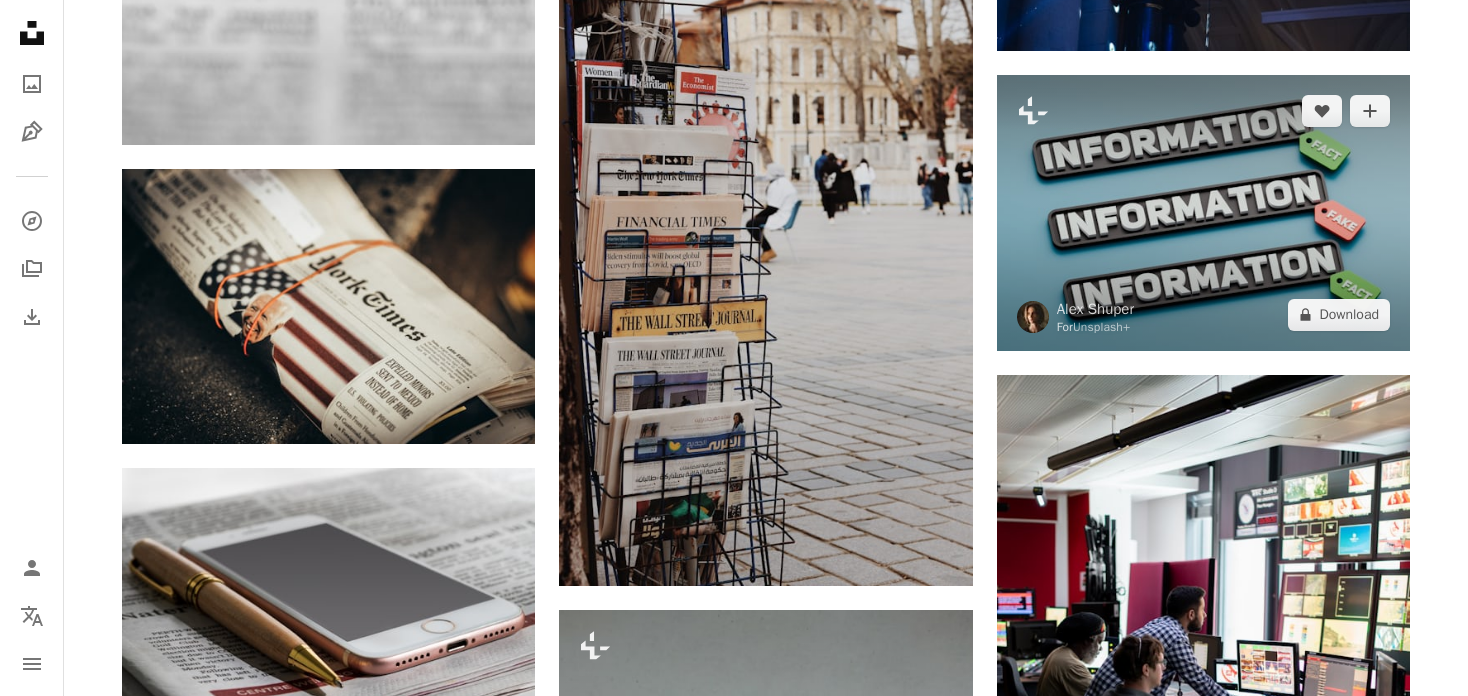 click at bounding box center [1203, 212] 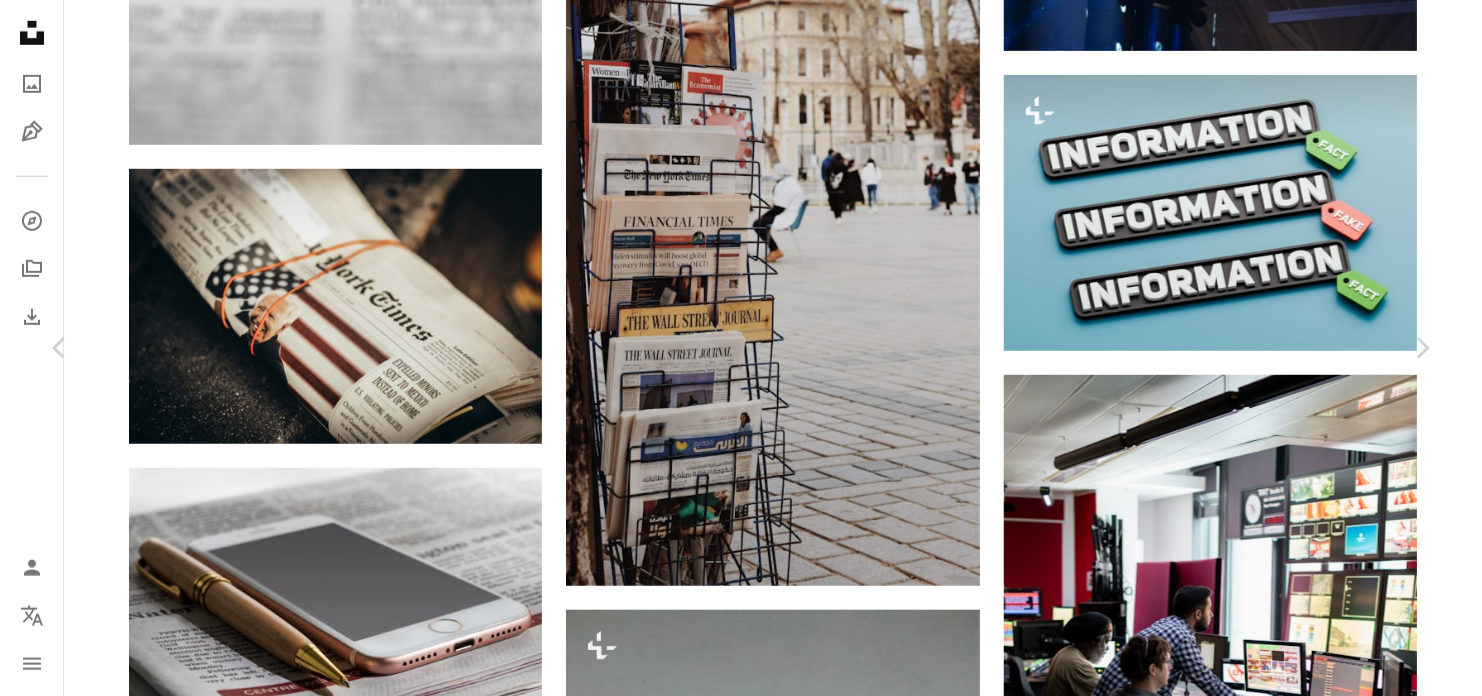 drag, startPoint x: 664, startPoint y: 283, endPoint x: 1070, endPoint y: 195, distance: 415.4275 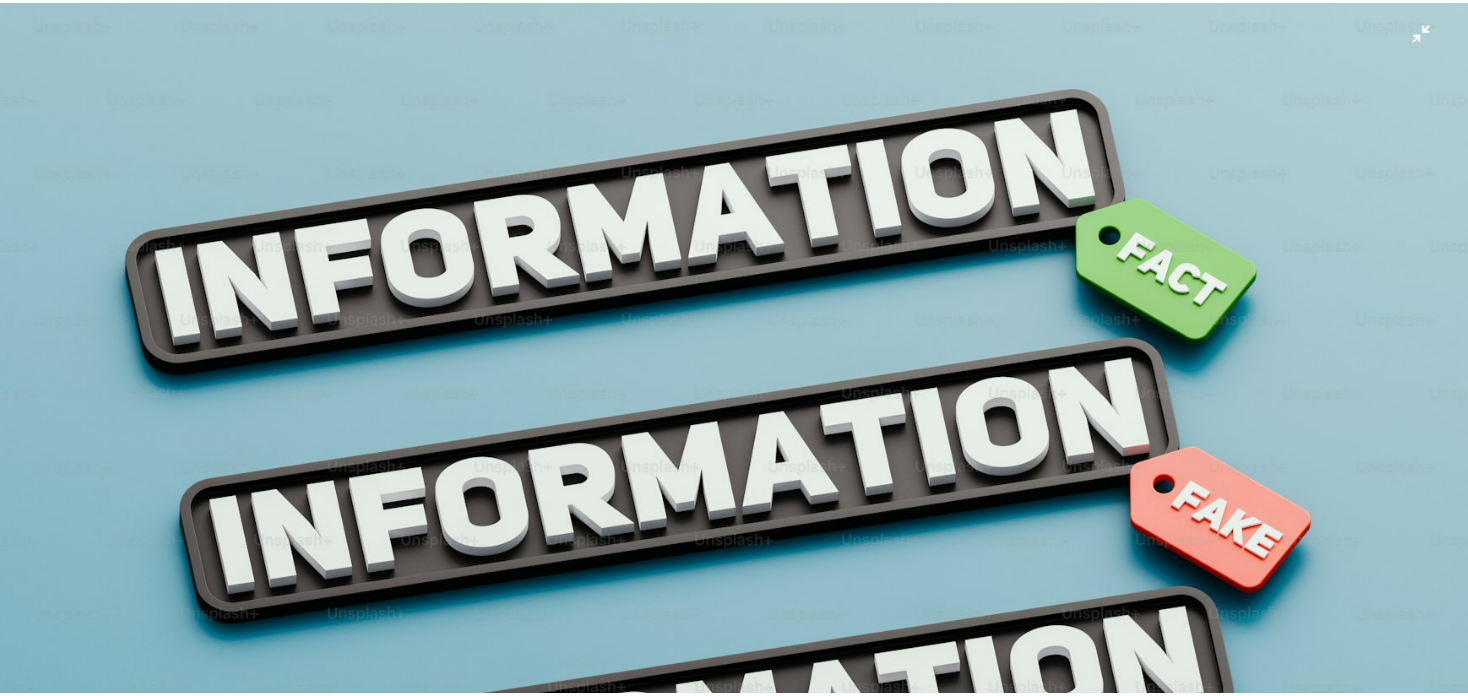 scroll, scrollTop: 141, scrollLeft: 0, axis: vertical 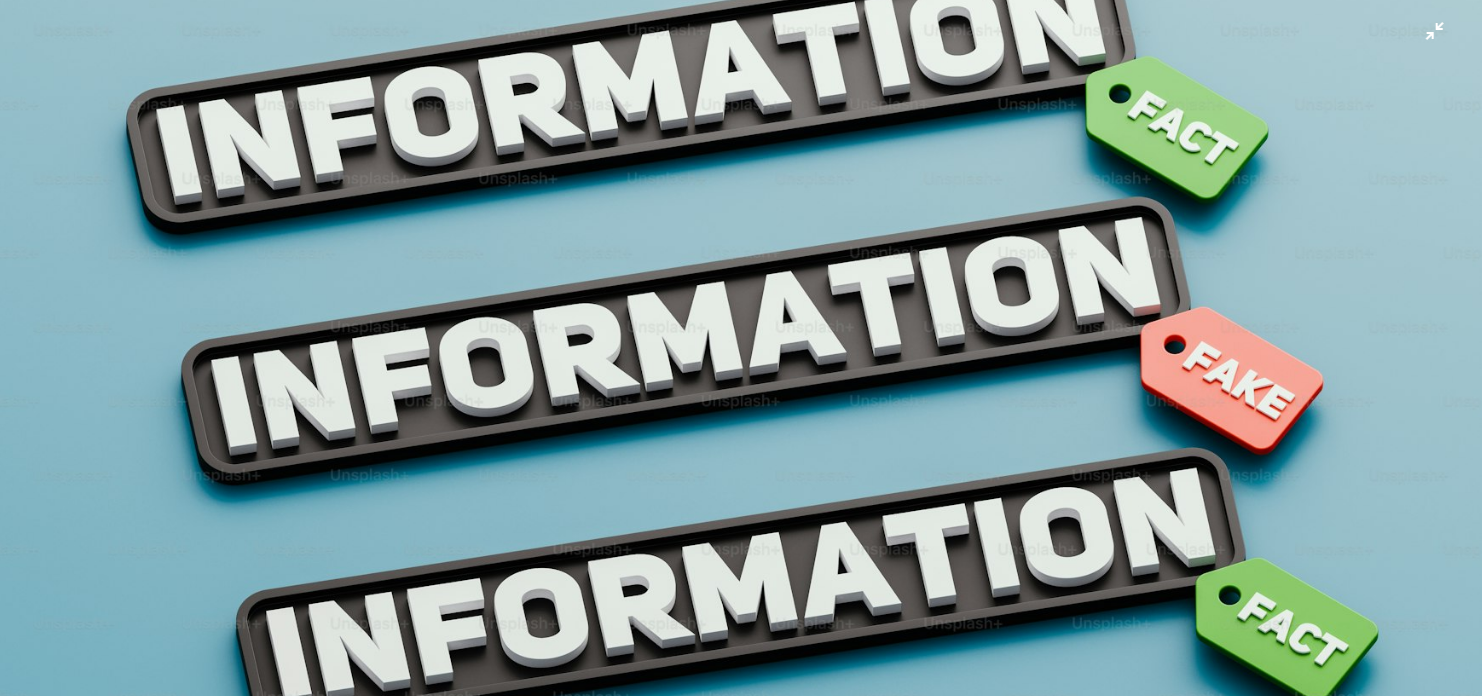 click at bounding box center (741, 352) 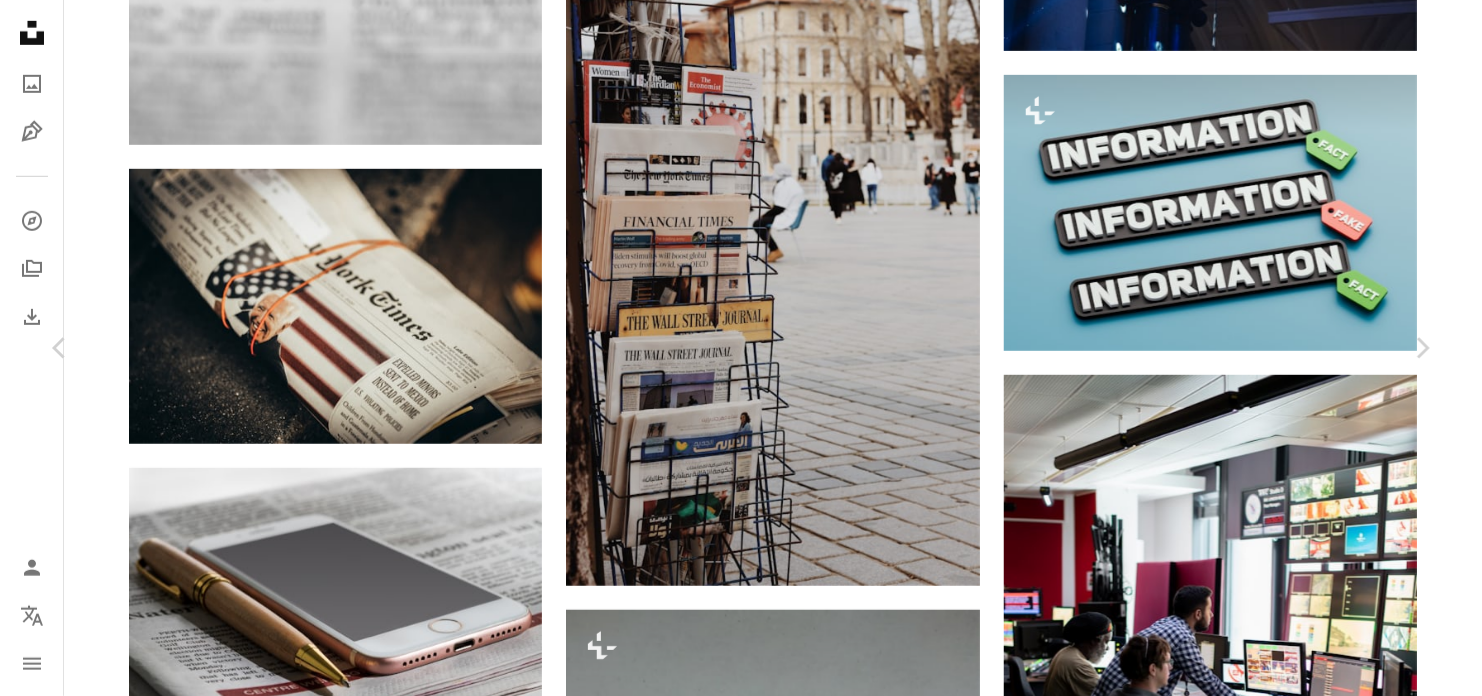 click on "A lock Download" at bounding box center [1271, 3788] 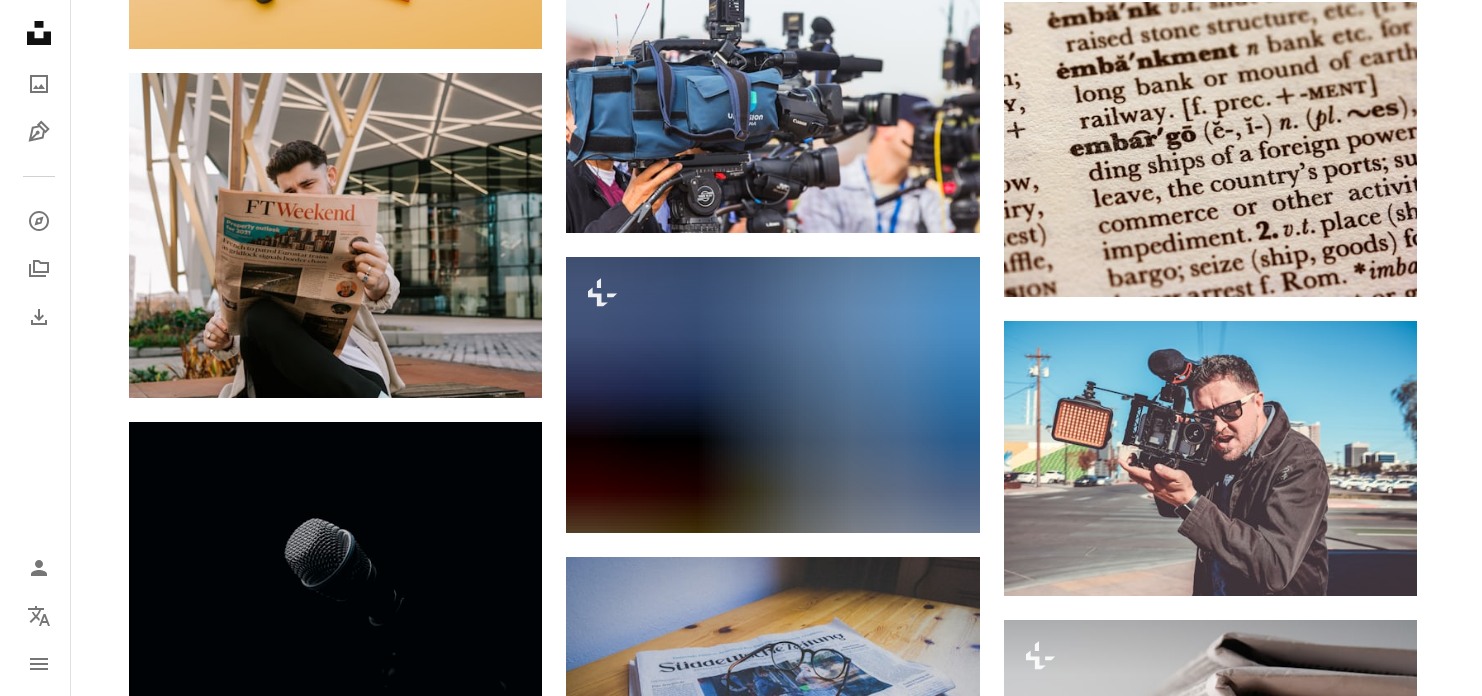 scroll, scrollTop: 13340, scrollLeft: 0, axis: vertical 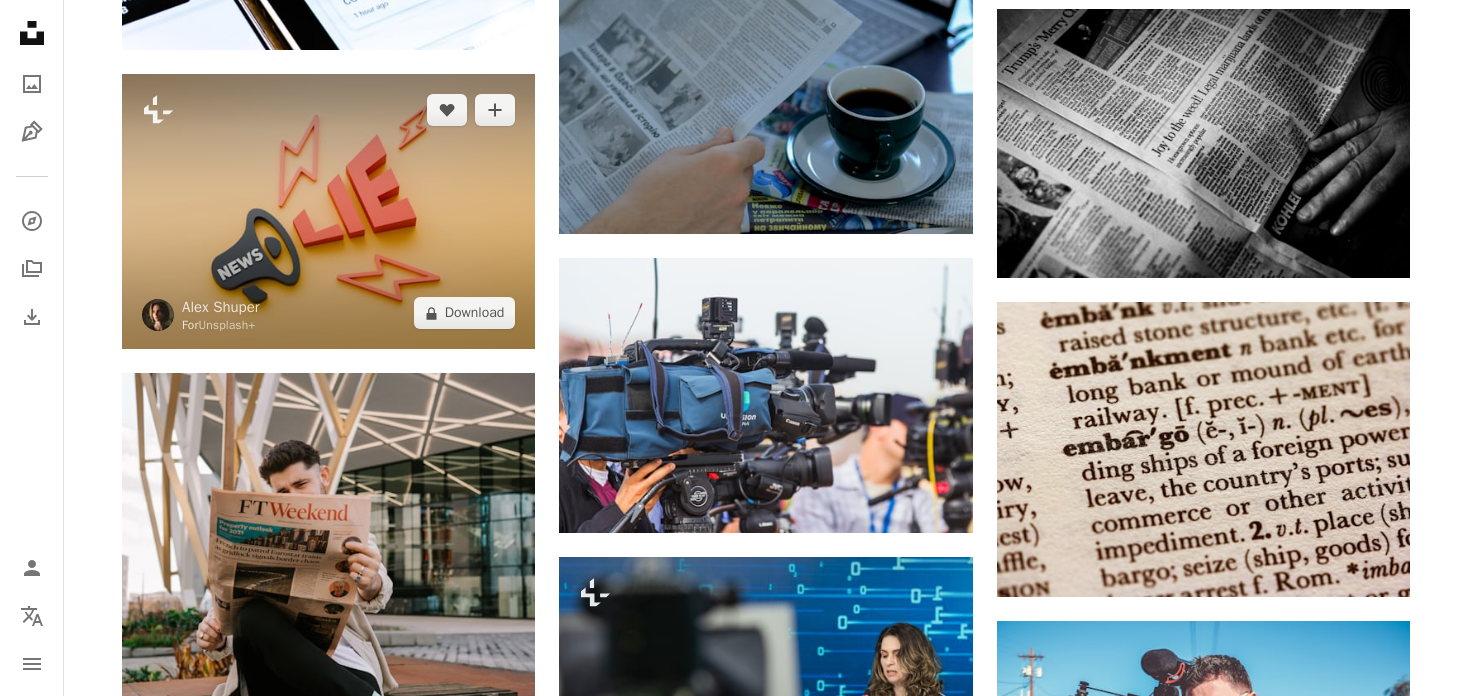 click at bounding box center [328, 211] 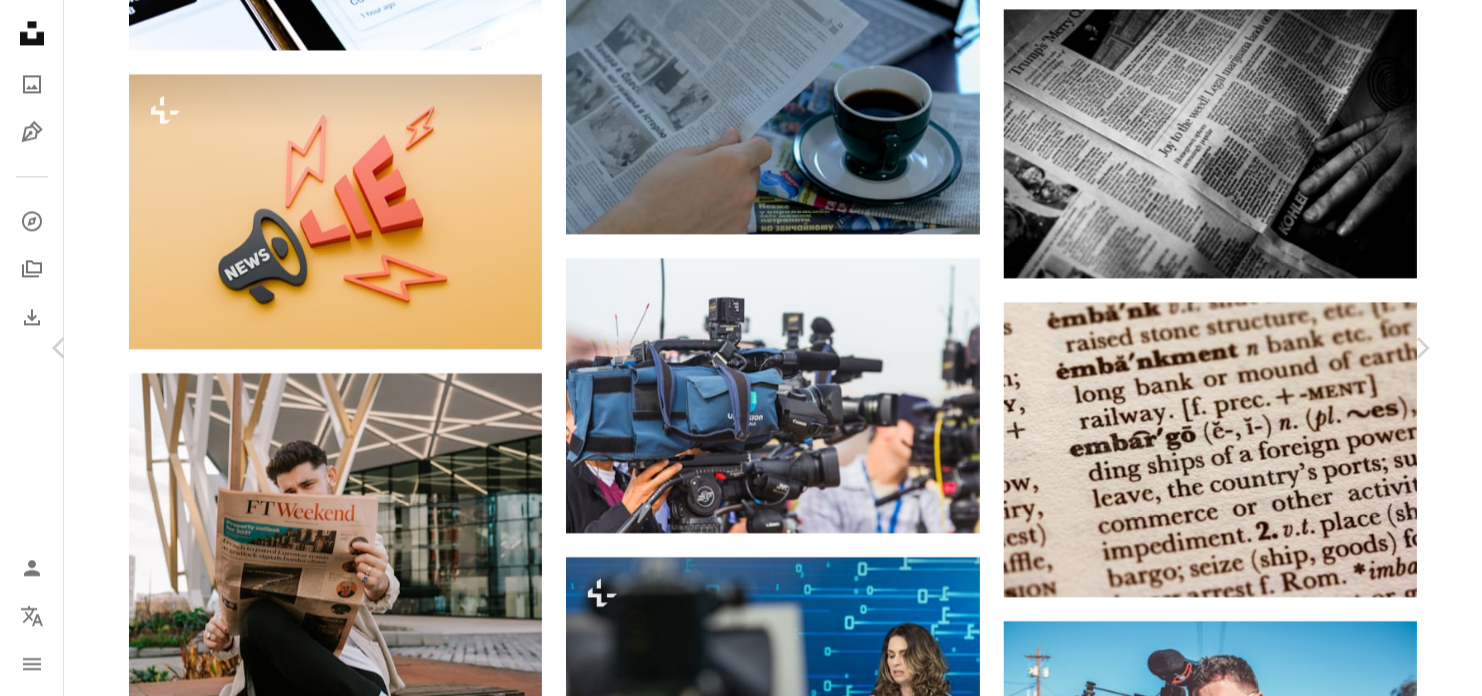 scroll, scrollTop: 1000, scrollLeft: 0, axis: vertical 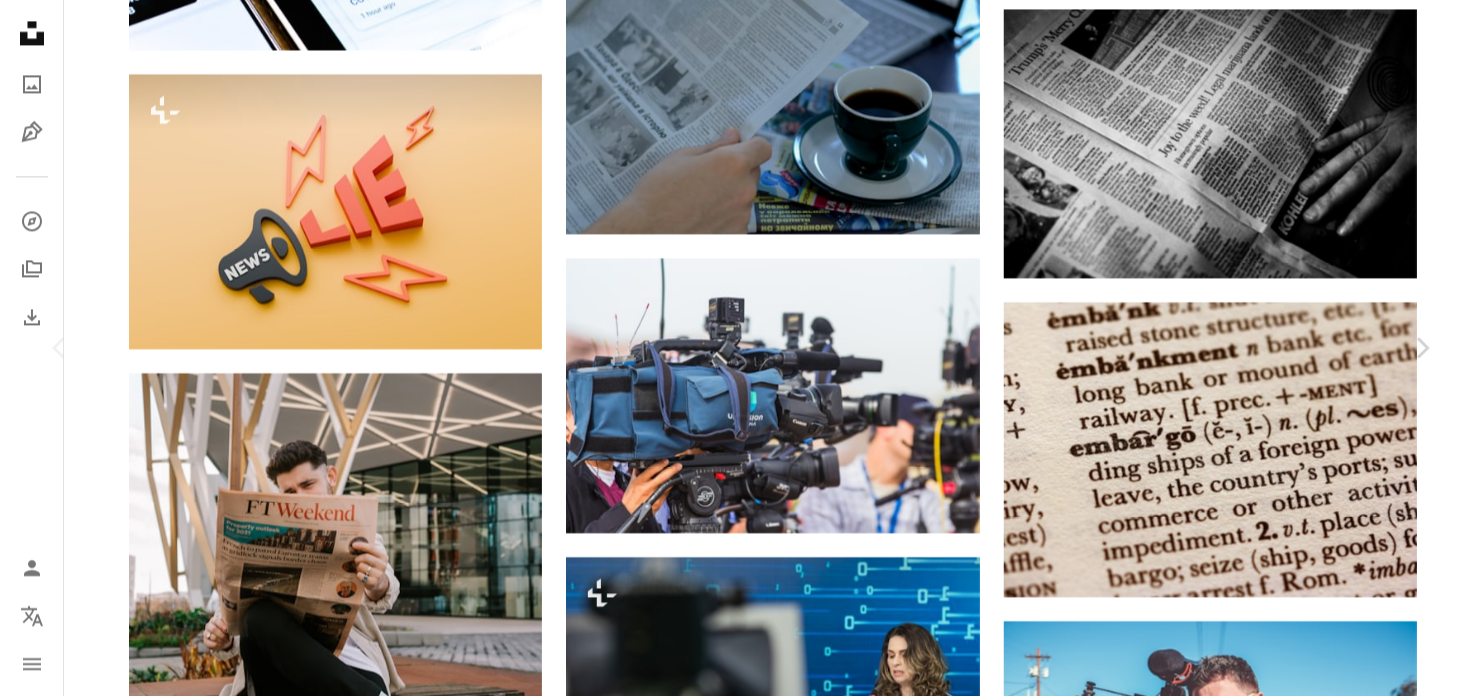 click on "An X shape" at bounding box center (20, 20) 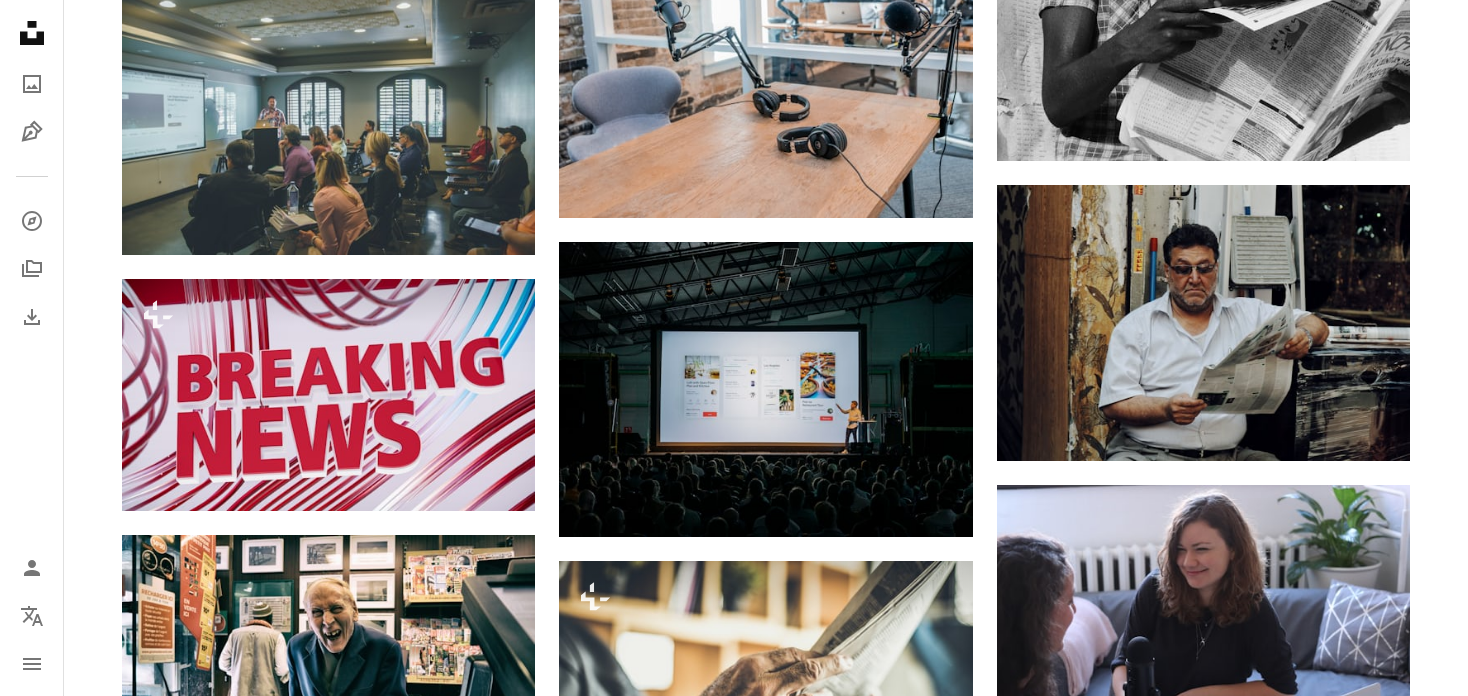 scroll, scrollTop: 17240, scrollLeft: 0, axis: vertical 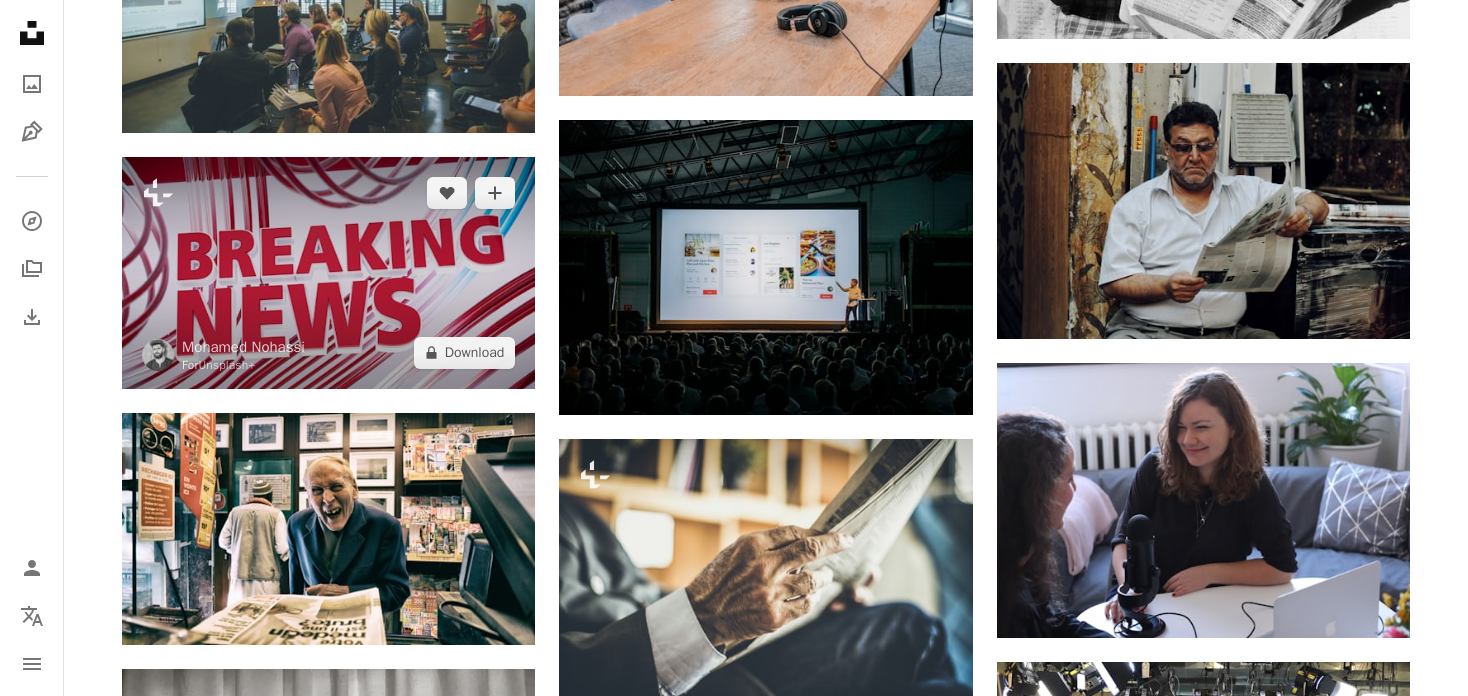 click at bounding box center (328, 273) 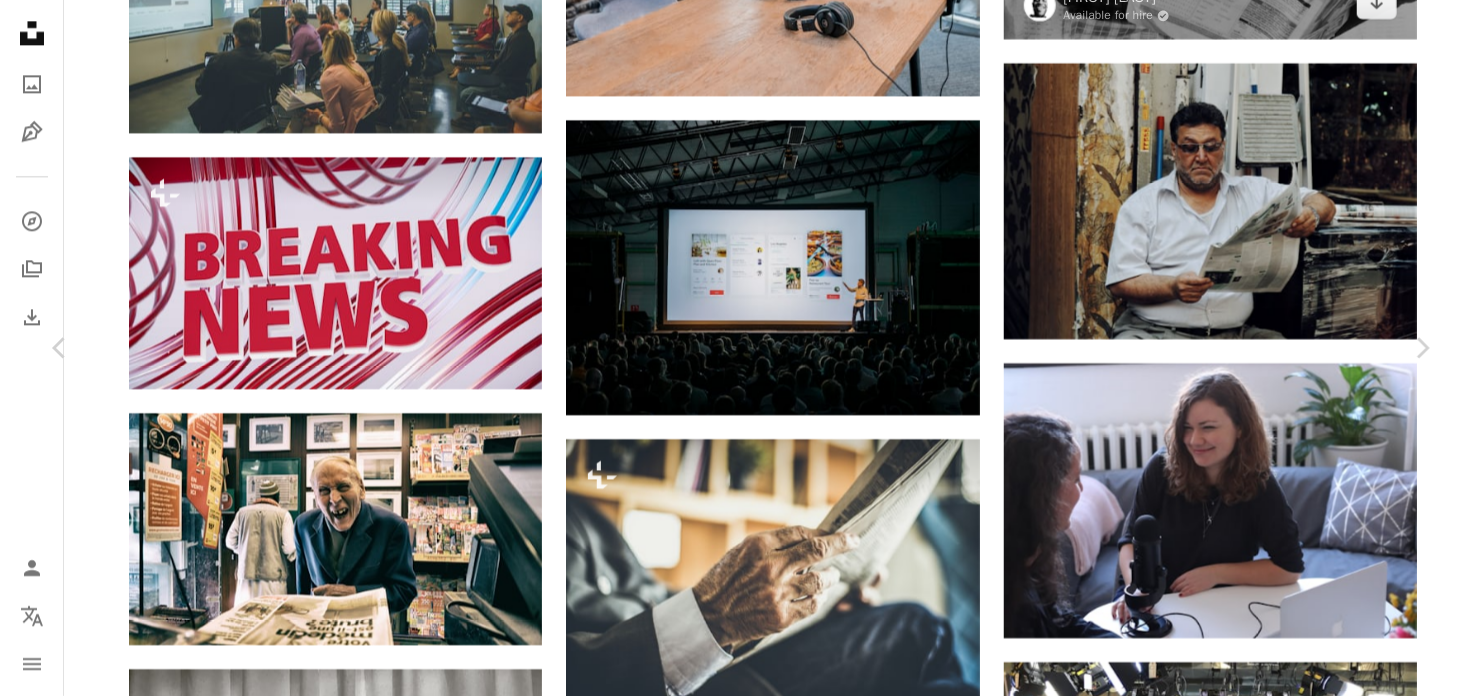 click on "An X shape Chevron left Chevron right [FIRST] [LAST] For Unsplash+ A heart A plus sign A lock Download Zoom in A forward-right arrow Share More Actions Renders of breaking news A map marker Morocco Calendar outlined Published on [DATE], [YEAR] Safety Licensed under the Unsplash+ License news newspaper media journalist press breaking news headline newsflash morocco Public domain images Related images Plus sign for Unsplash+ A heart A plus sign [FIRST] [LAST] For Unsplash+ A lock Download Plus sign for Unsplash+ A heart A plus sign [FIRST] [LAST] For Unsplash+ A lock Download Plus sign for Unsplash+ A heart A plus sign [FIRST] [LAST] For Unsplash+ A lock Download Plus sign for Unsplash+ A heart A plus sign [FIRST] [LAST] For Unsplash+ A lock Download Plus sign for Unsplash+ A heart A plus sign [FIRST] [LAST] For Unsplash+ A lock Download Plus sign for Unsplash+ A heart A plus sign [FIRST] [LAST] For Unsplash+ A lock Download" at bounding box center [741, 3824] 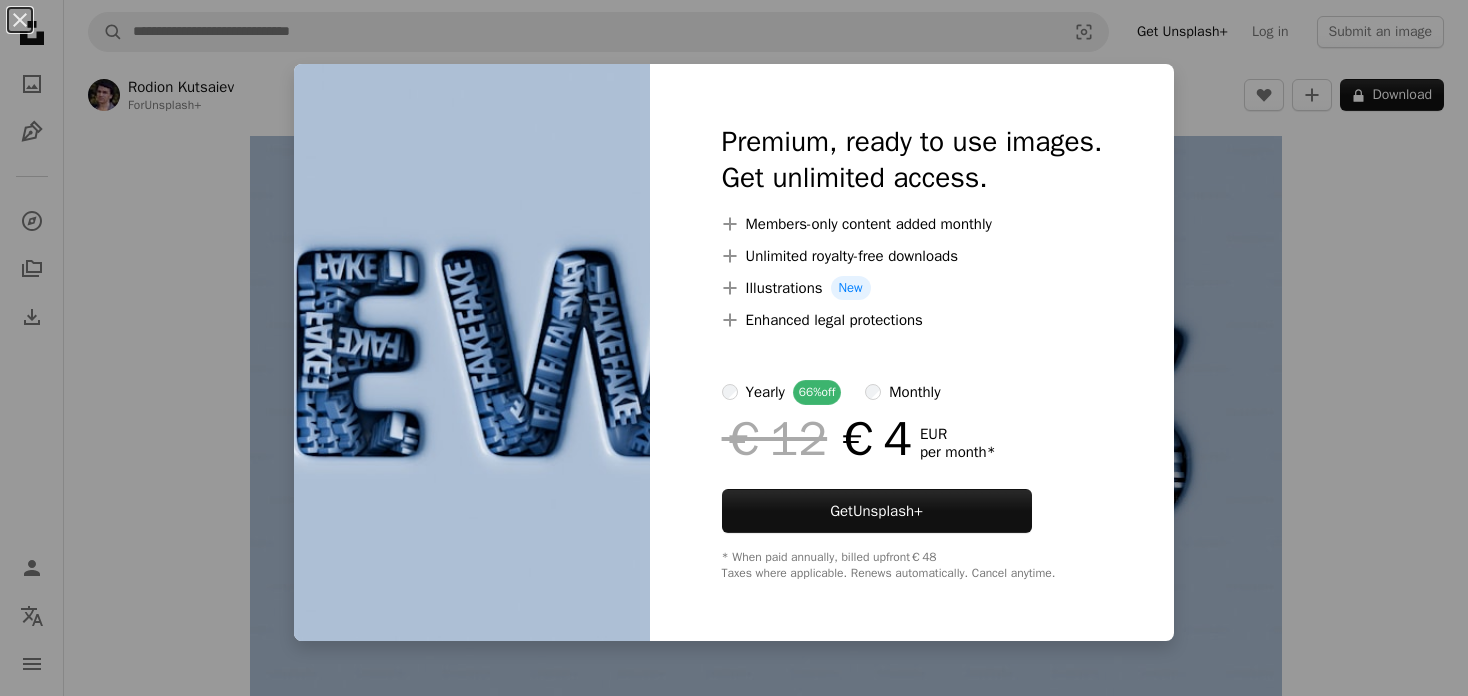 scroll, scrollTop: 0, scrollLeft: 0, axis: both 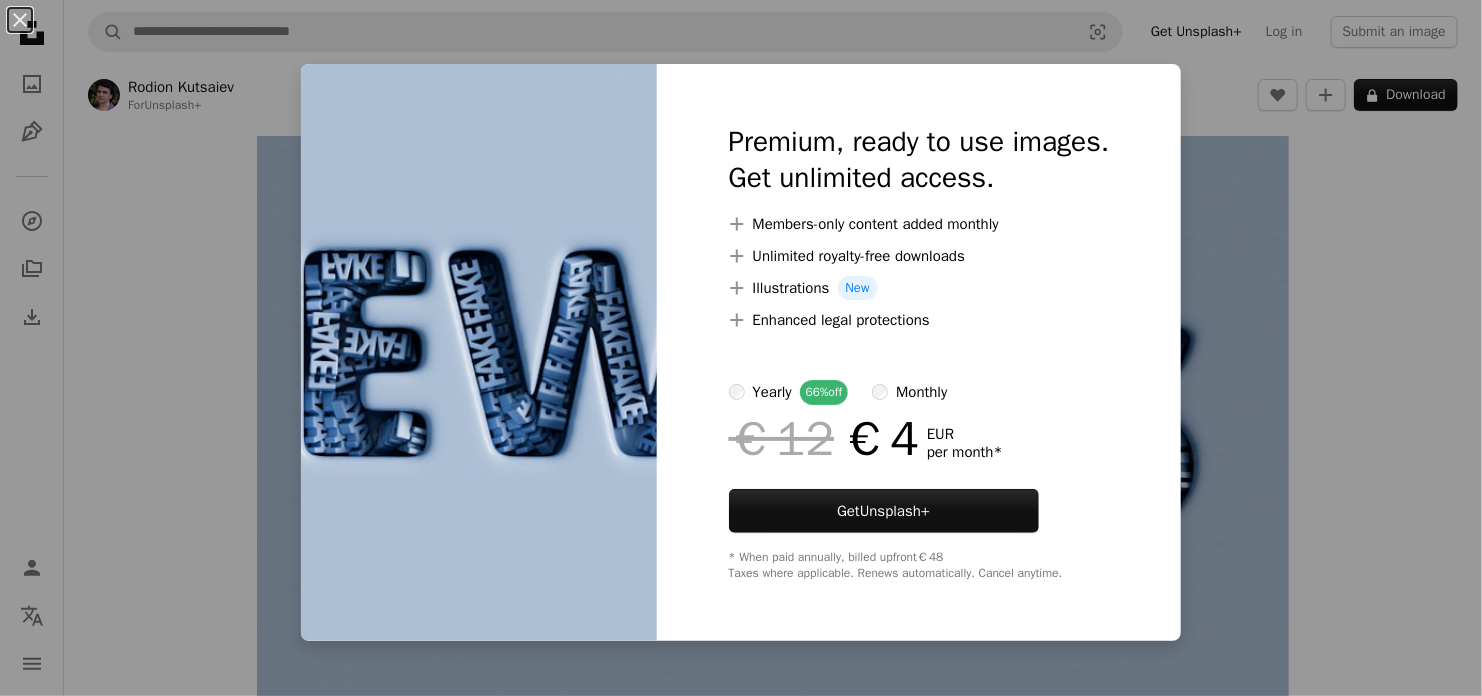 click on "An X shape Premium, ready to use images. Get unlimited access. A plus sign Members-only content added monthly A plus sign Unlimited royalty-free downloads A plus sign Illustrations  New A plus sign Enhanced legal protections yearly 66%  off monthly €12   €4 EUR per month * Get  Unsplash+ * When paid annually, billed upfront  €48 Taxes where applicable. Renews automatically. Cancel anytime." at bounding box center (741, 348) 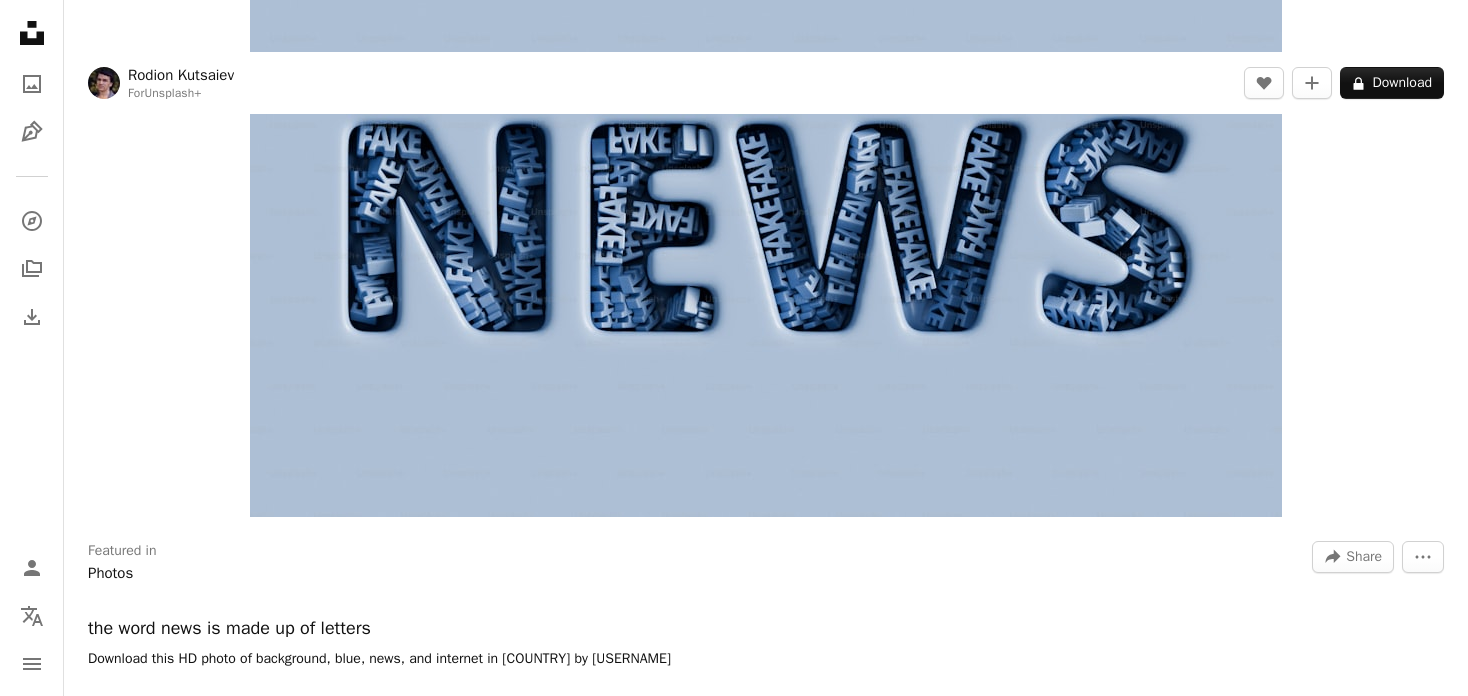 scroll, scrollTop: 0, scrollLeft: 0, axis: both 